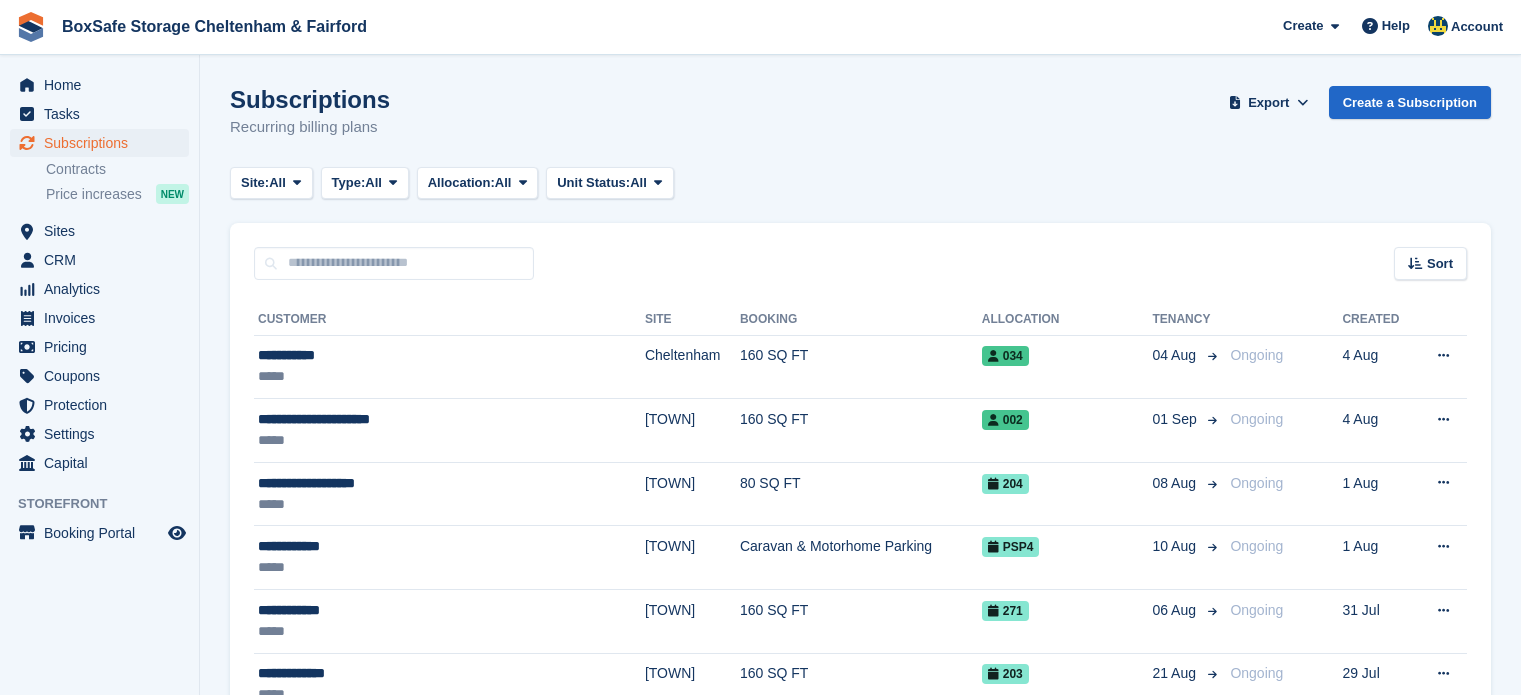 scroll, scrollTop: 0, scrollLeft: 0, axis: both 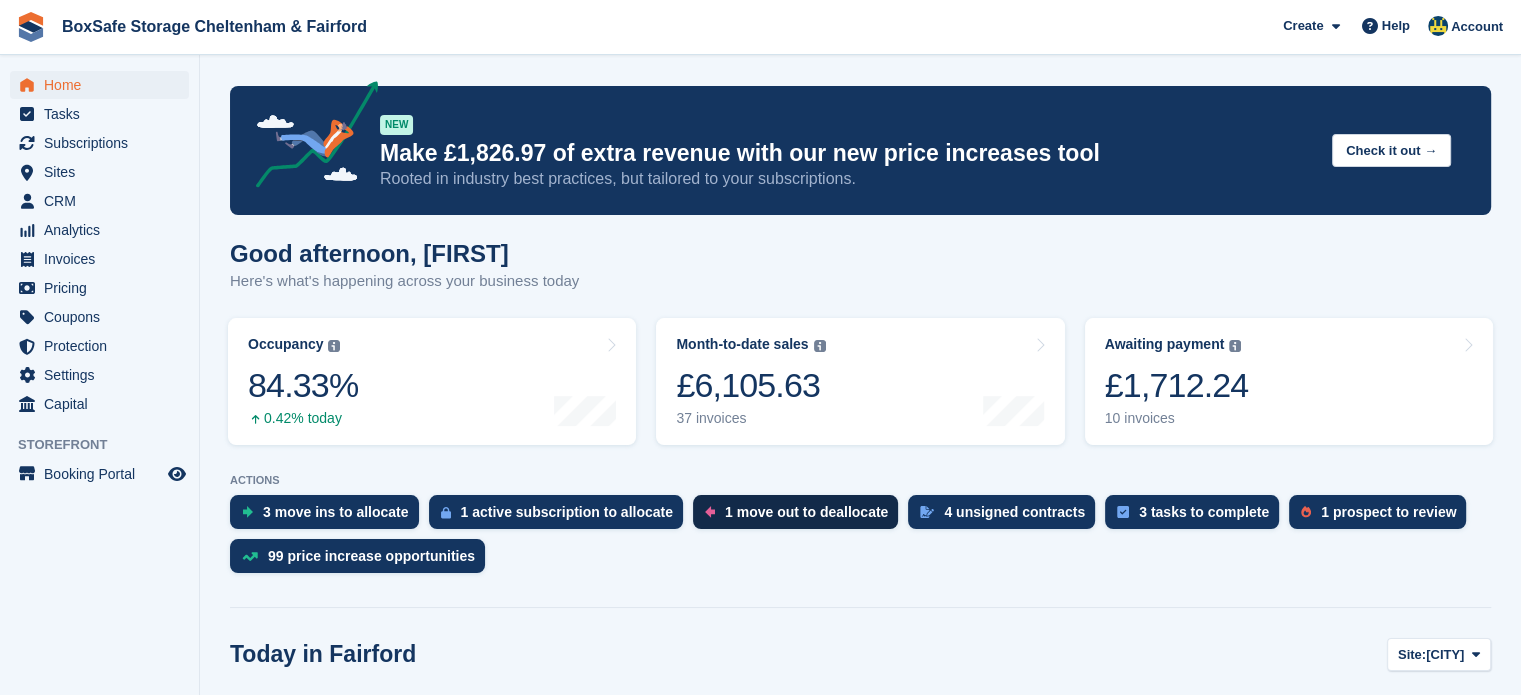 click on "1
move out to deallocate" at bounding box center [800, 517] 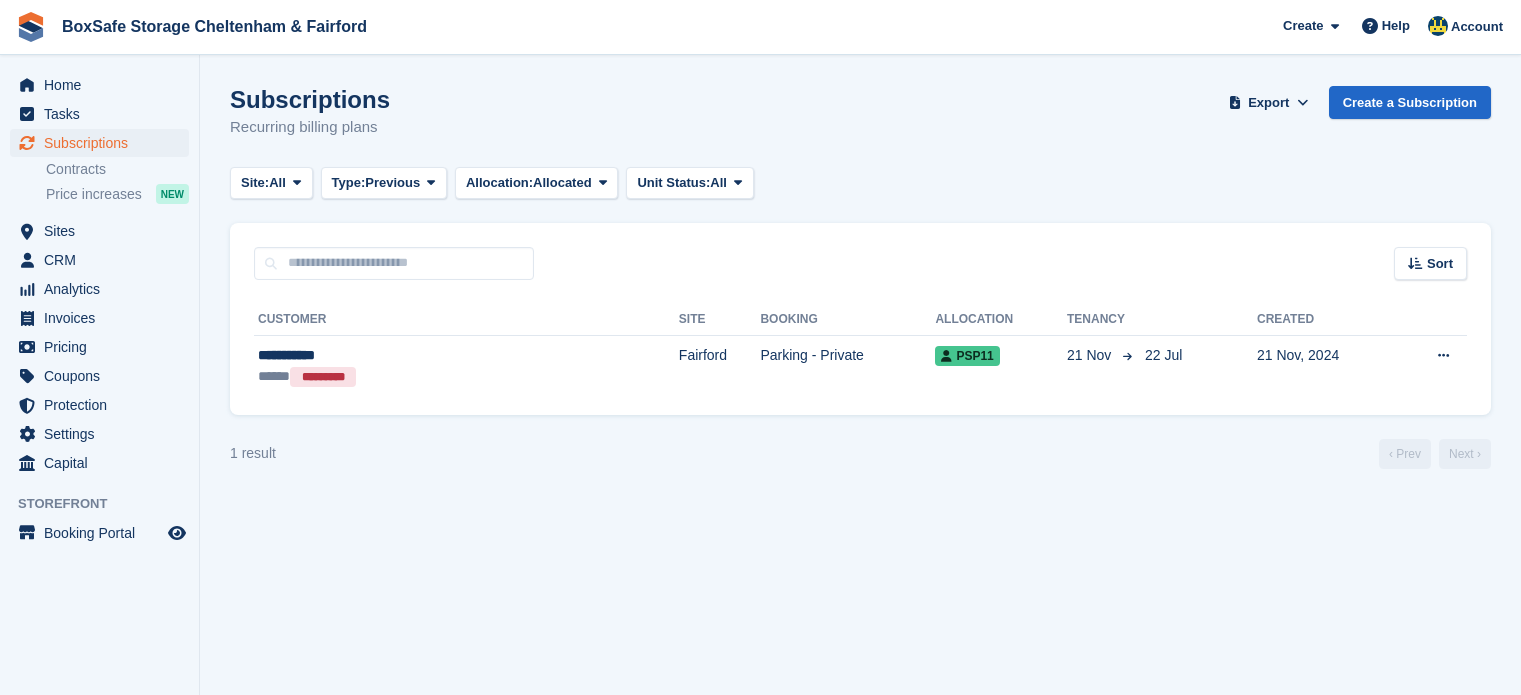 scroll, scrollTop: 0, scrollLeft: 0, axis: both 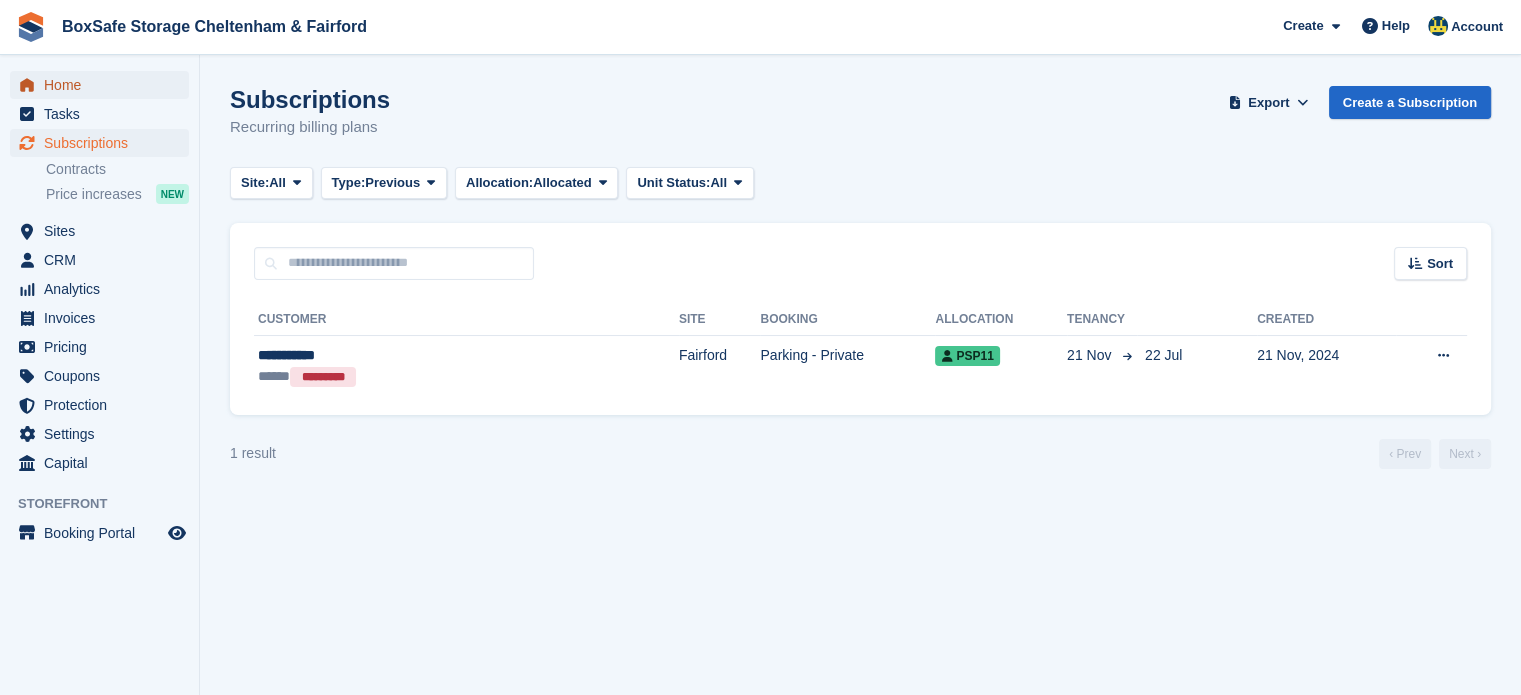 click on "Home" at bounding box center [104, 85] 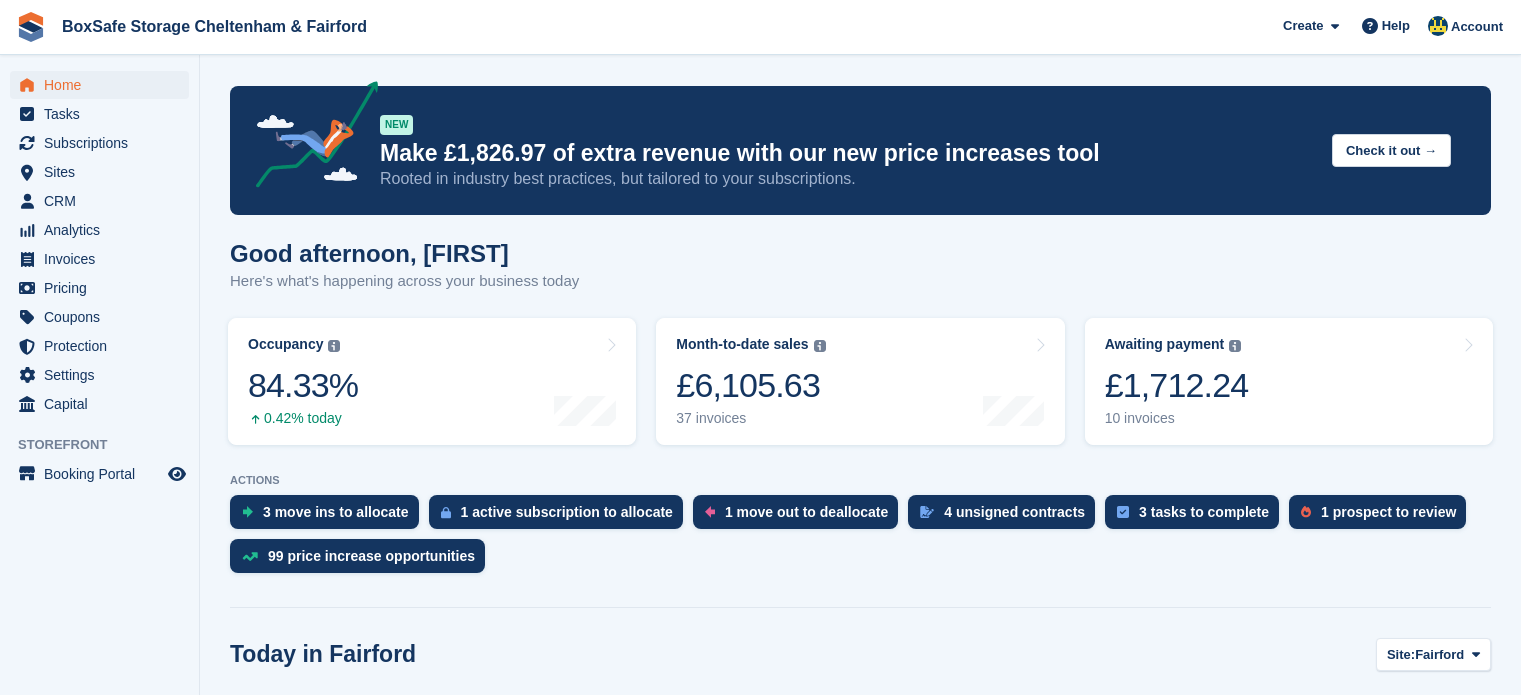 scroll, scrollTop: 0, scrollLeft: 0, axis: both 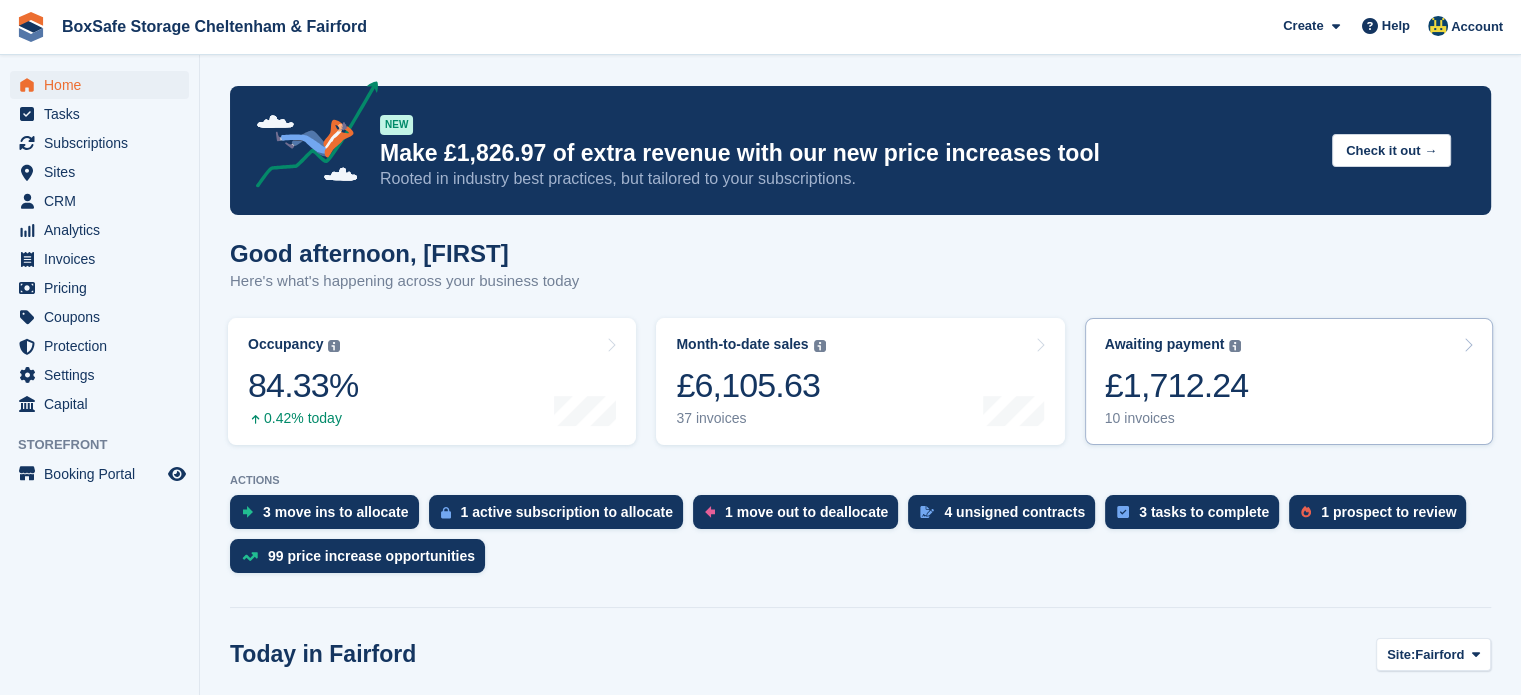 click on "Awaiting payment
The total outstanding balance on all open invoices.
£1,712.24
10 invoices" at bounding box center [1289, 381] 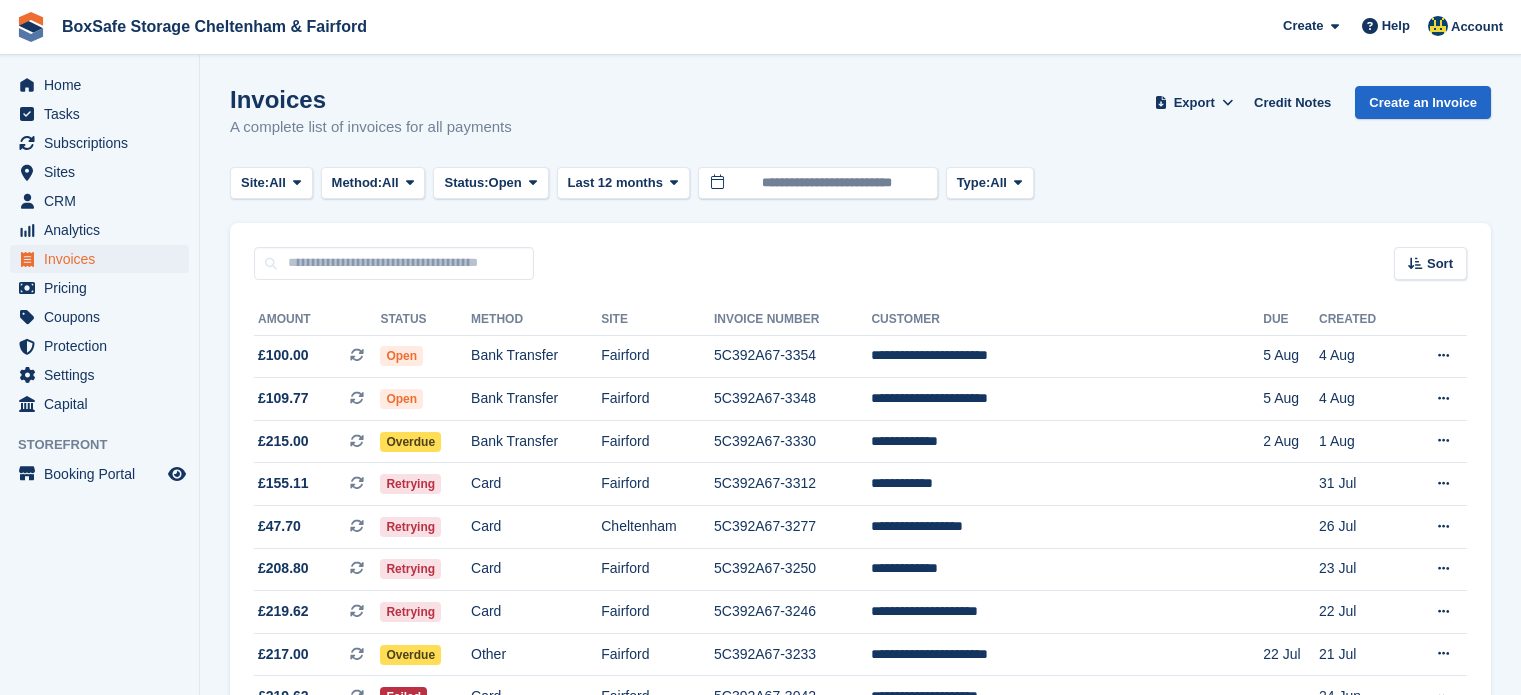 scroll, scrollTop: 0, scrollLeft: 0, axis: both 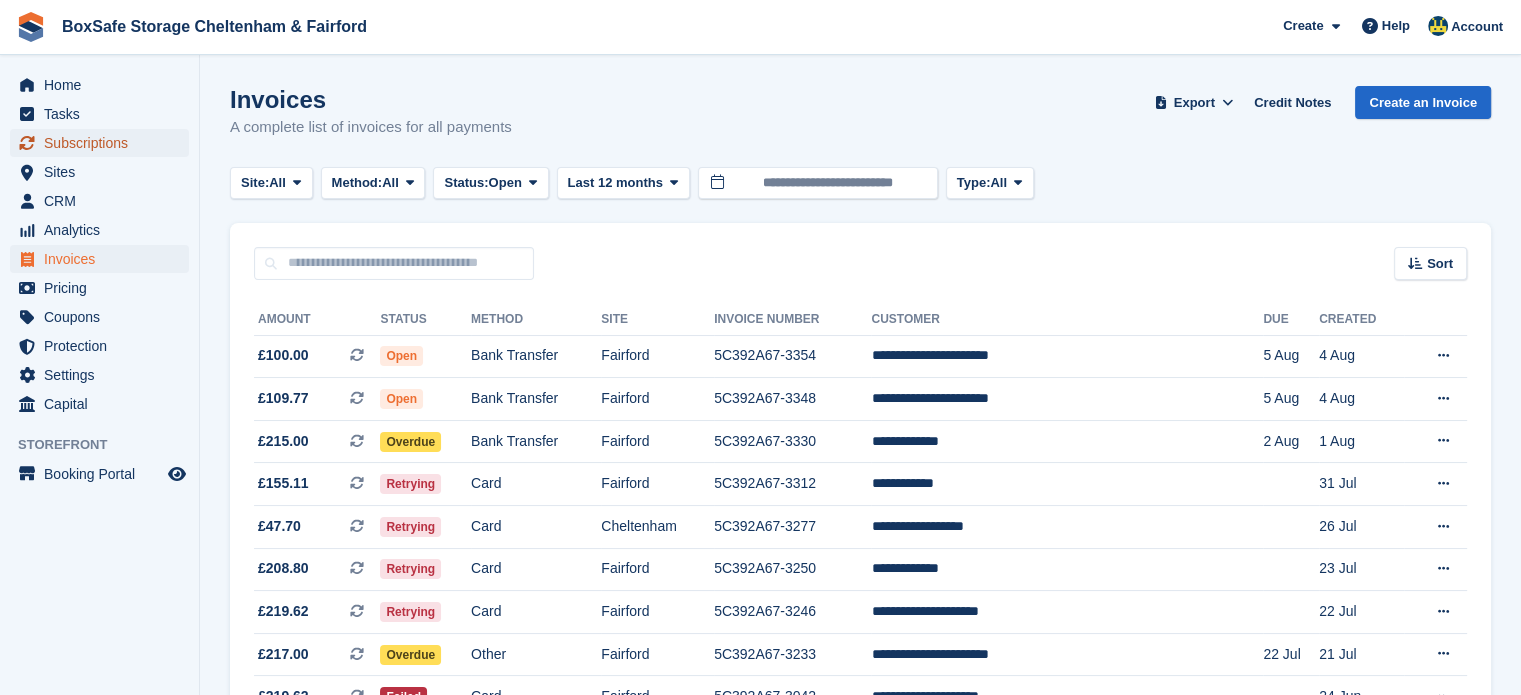 click on "Subscriptions" at bounding box center (104, 143) 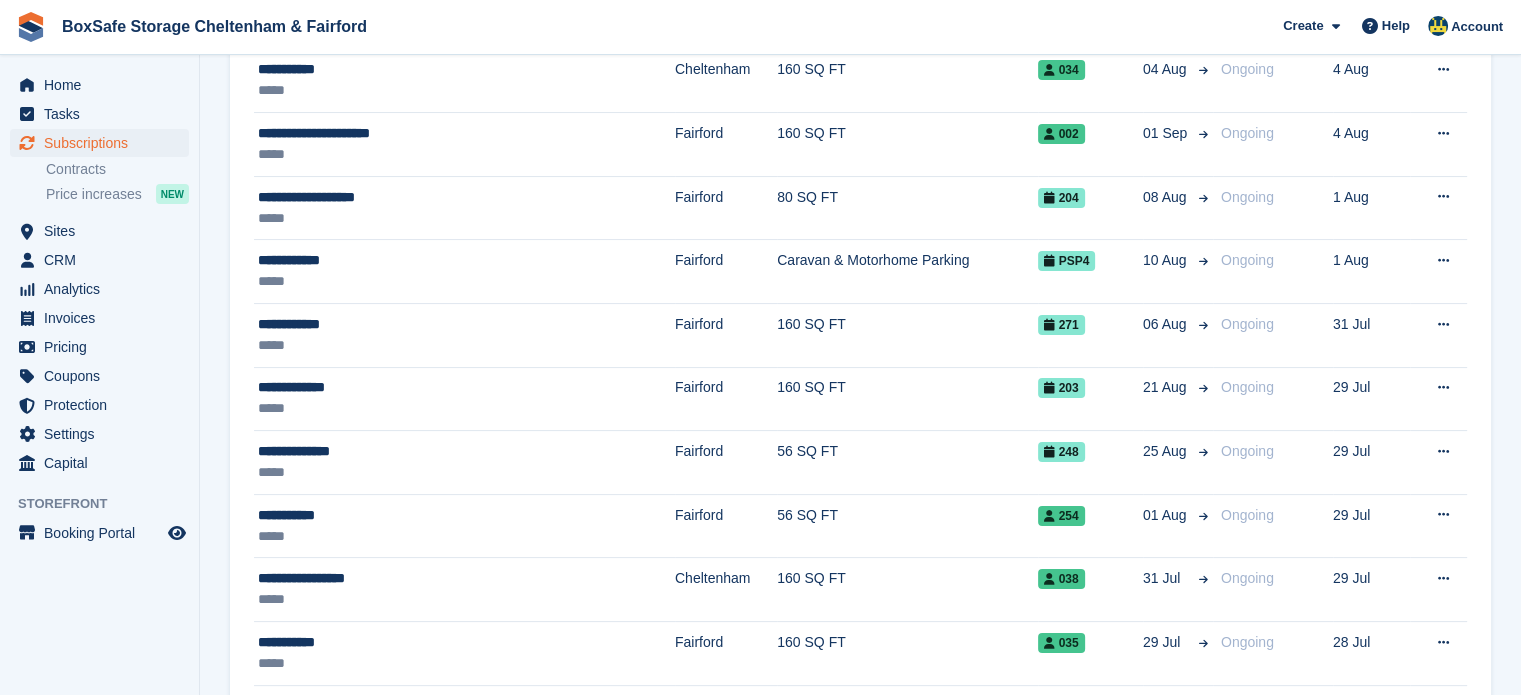scroll, scrollTop: 0, scrollLeft: 0, axis: both 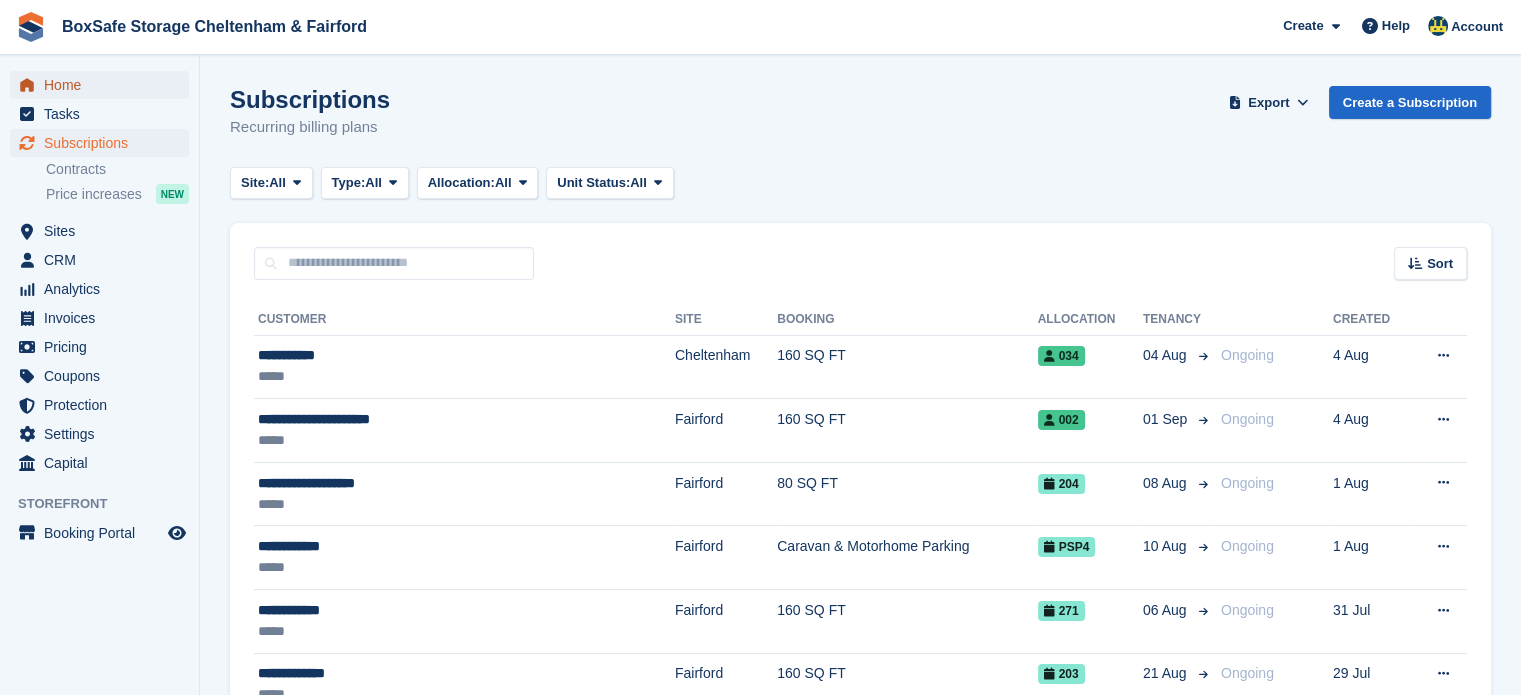 click on "Home" at bounding box center (104, 85) 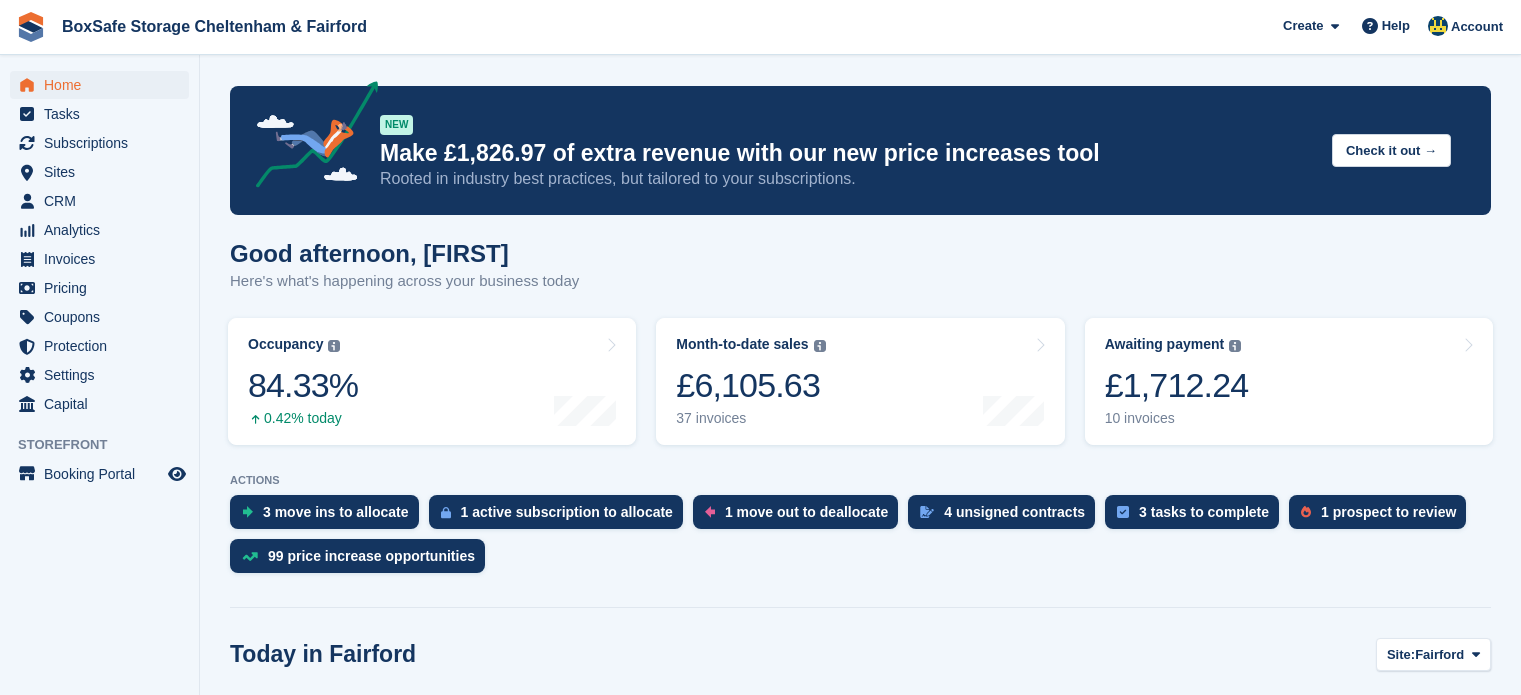 scroll, scrollTop: 0, scrollLeft: 0, axis: both 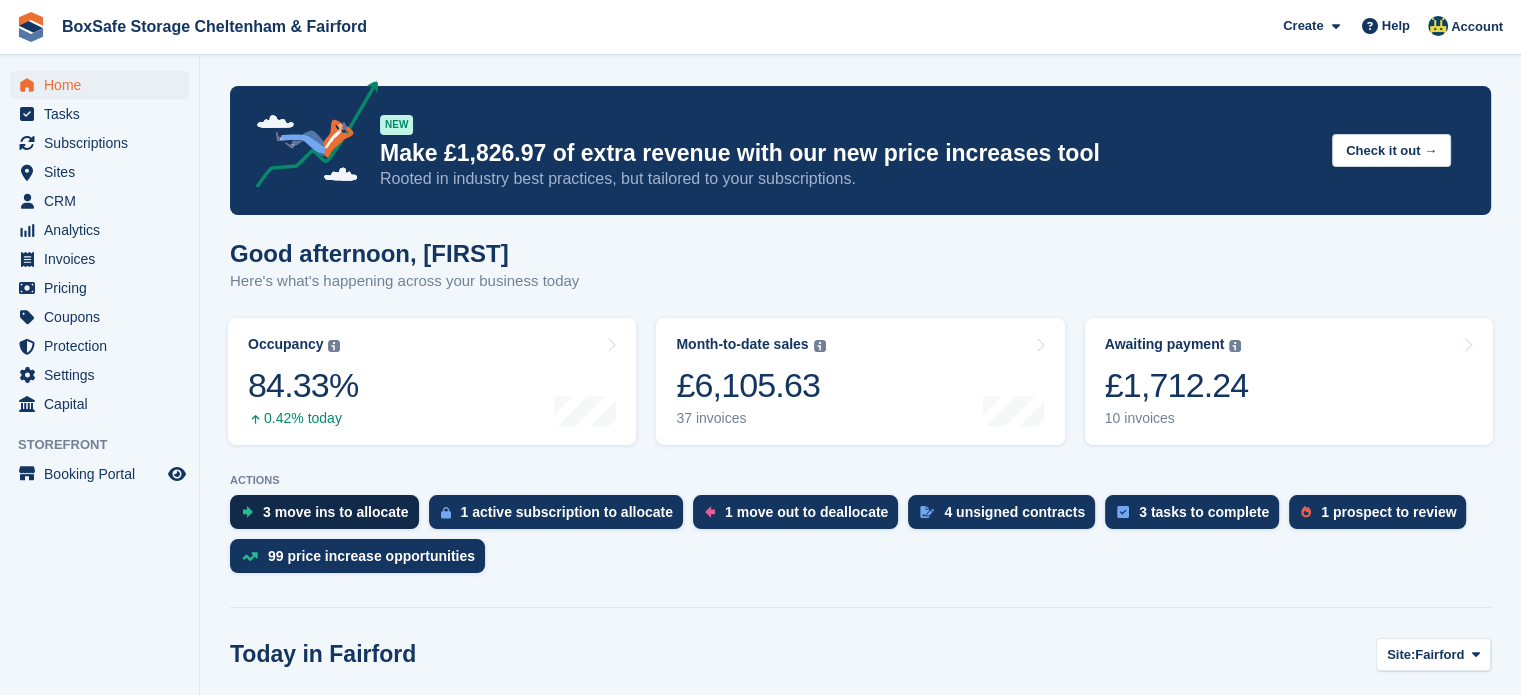 click on "3
move ins to allocate" at bounding box center [336, 512] 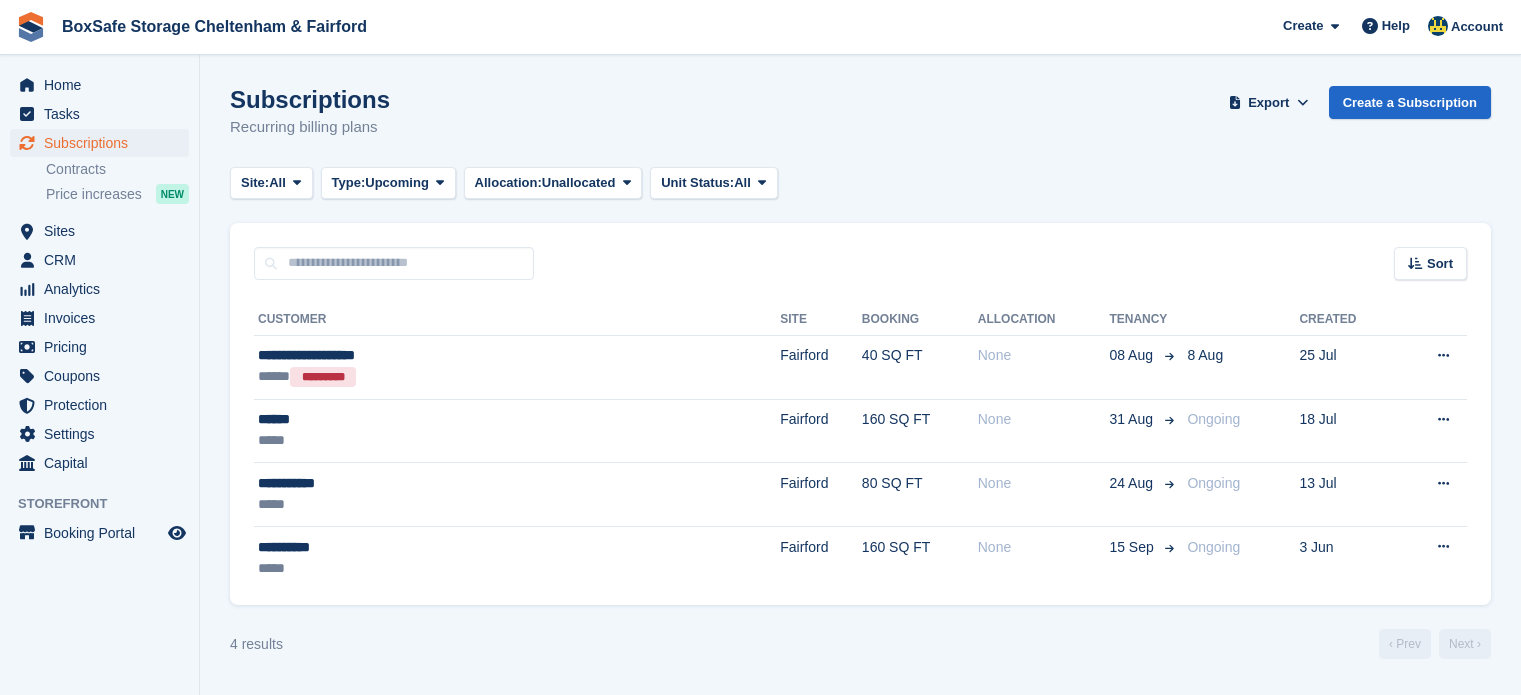 scroll, scrollTop: 0, scrollLeft: 0, axis: both 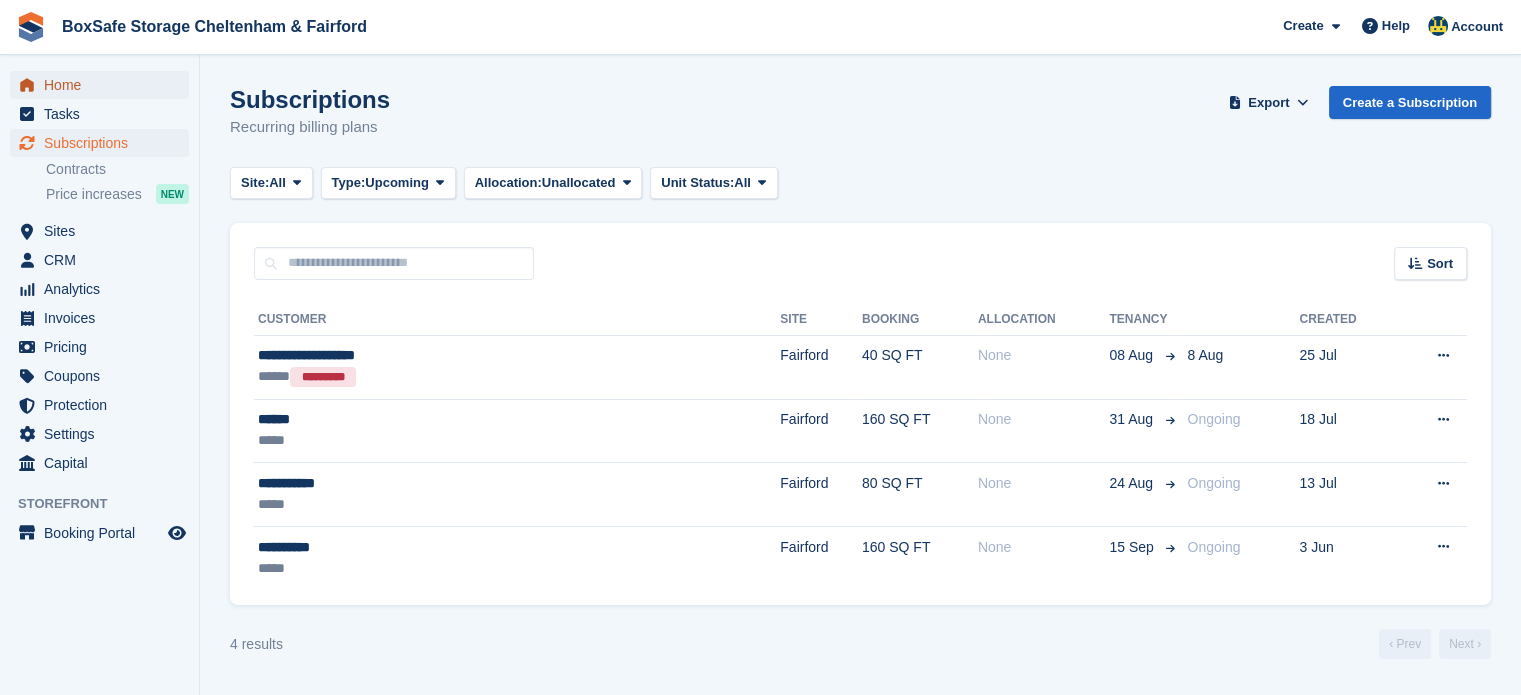 click on "Home" at bounding box center [104, 85] 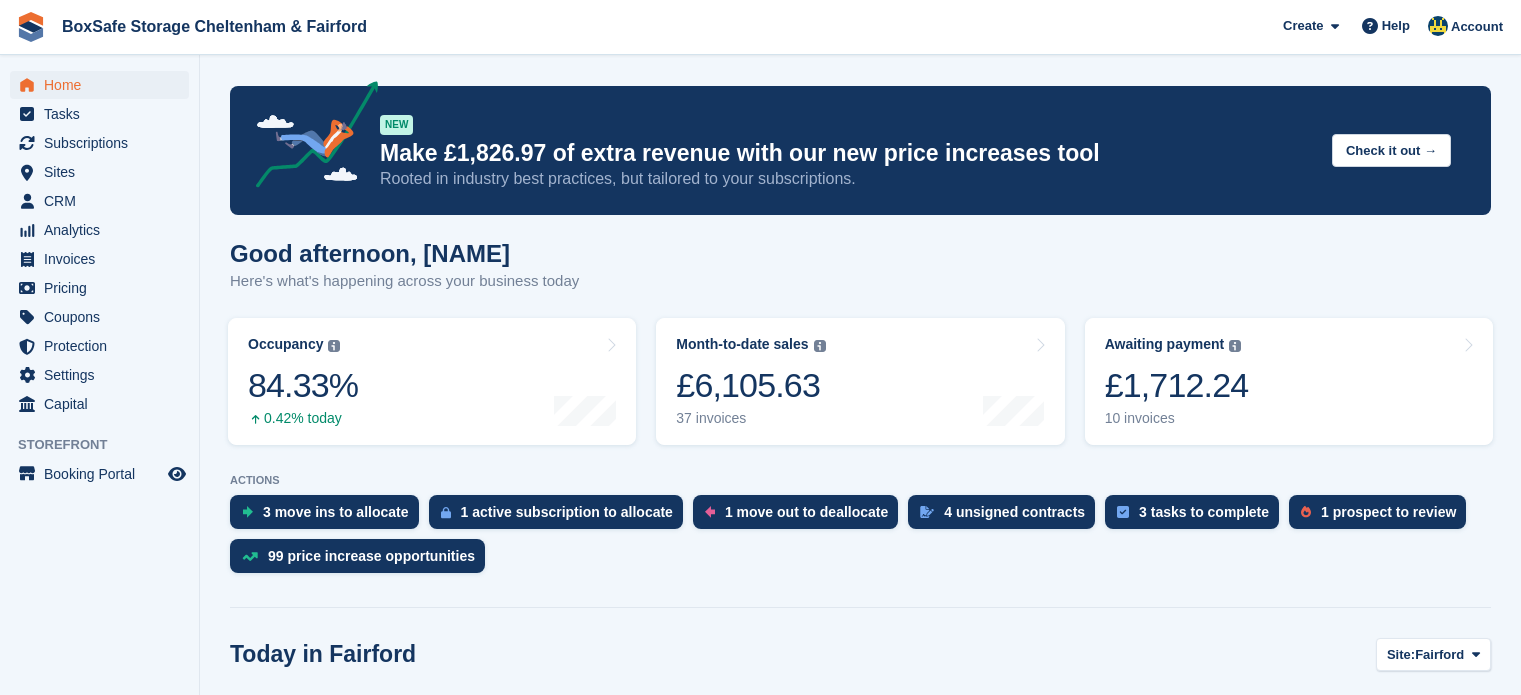 scroll, scrollTop: 0, scrollLeft: 0, axis: both 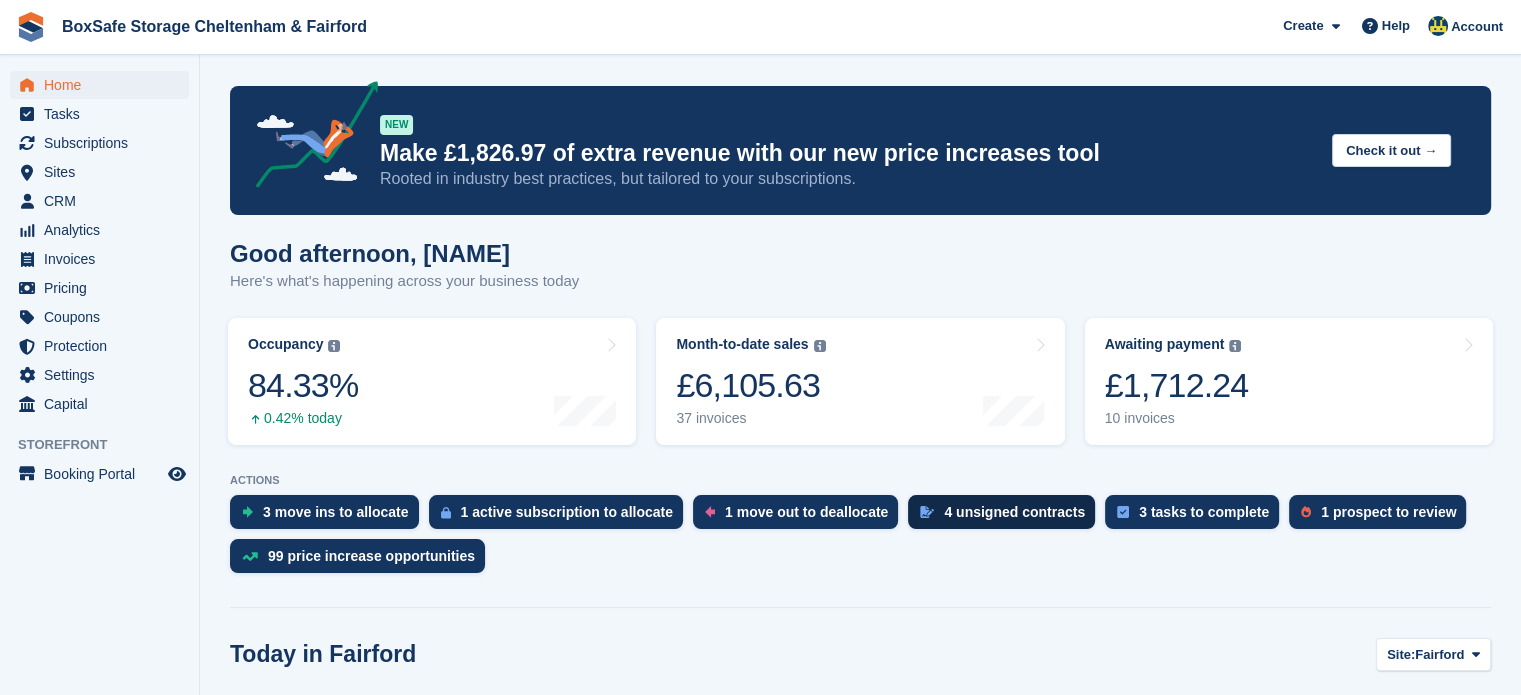 click on "4
unsigned contracts" at bounding box center (1001, 512) 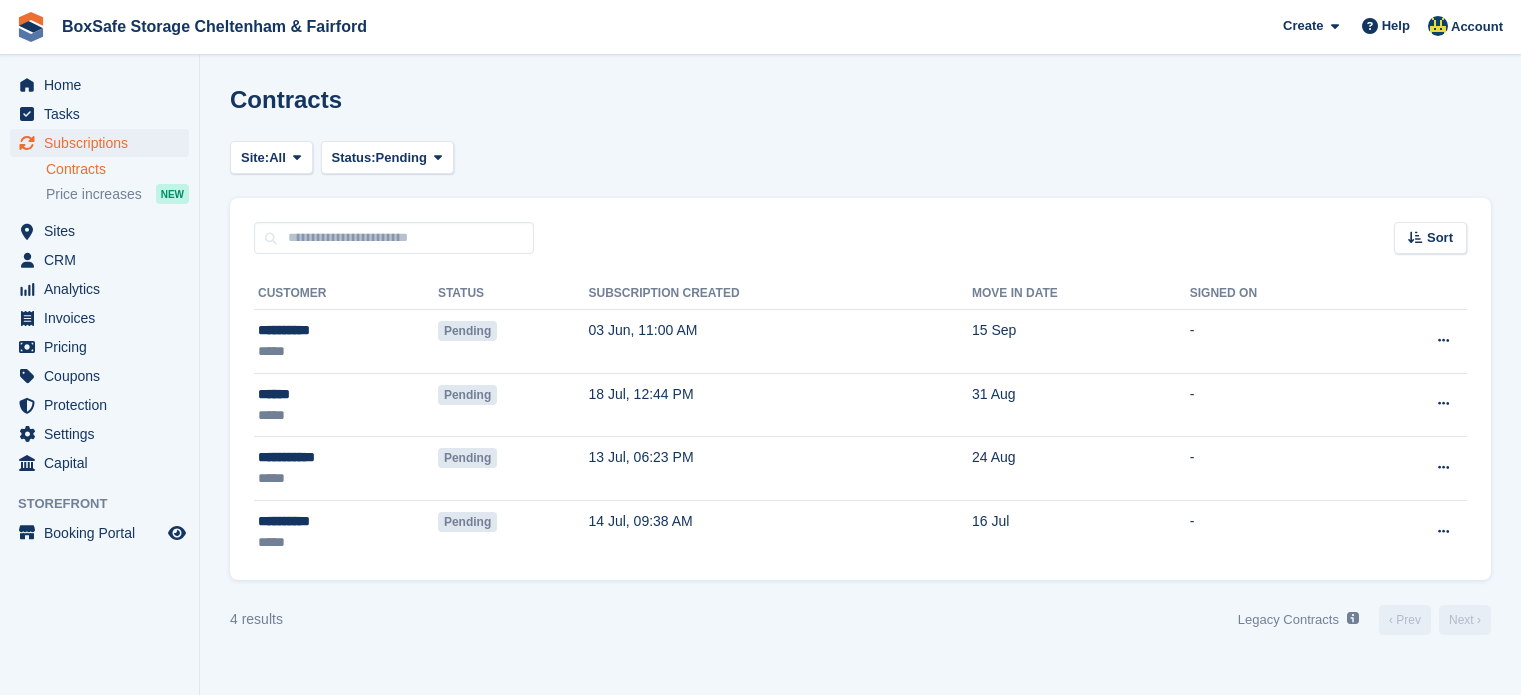 scroll, scrollTop: 0, scrollLeft: 0, axis: both 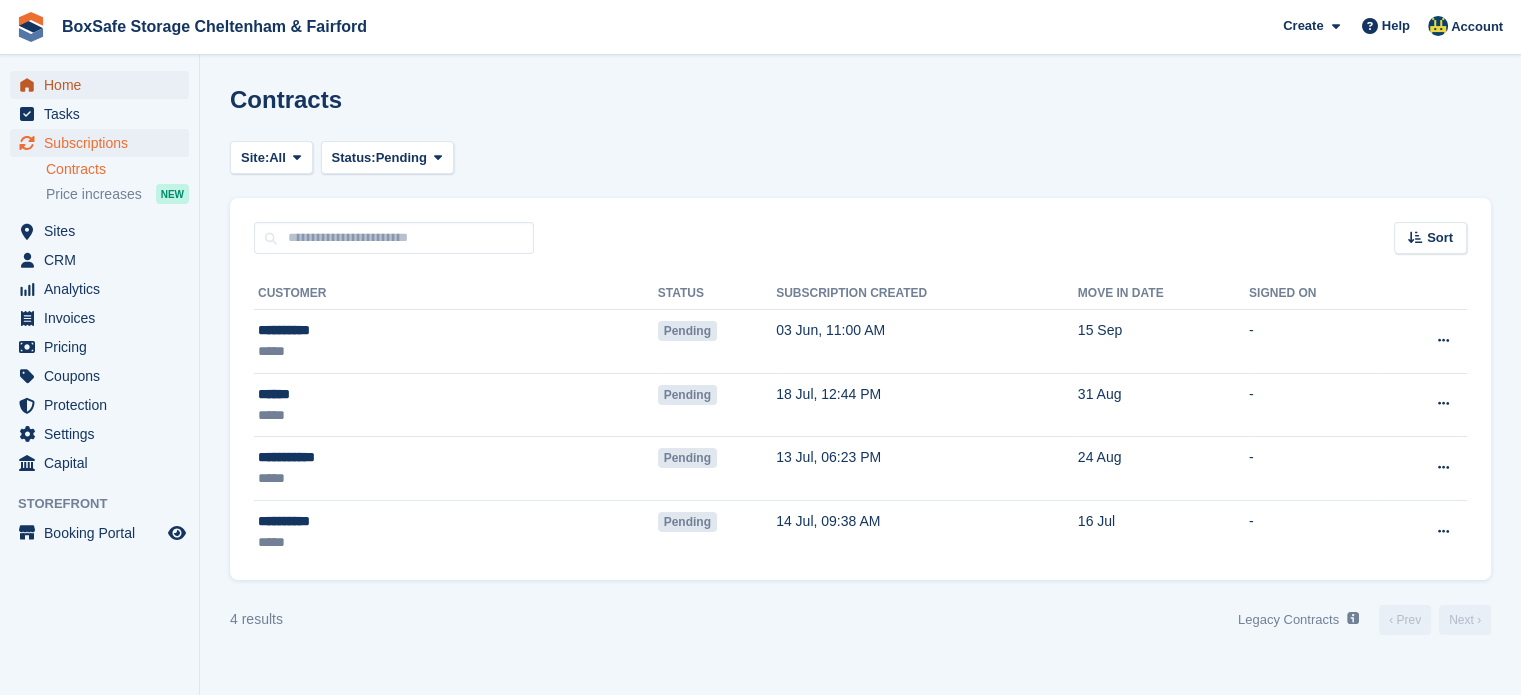 click on "Home" at bounding box center [104, 85] 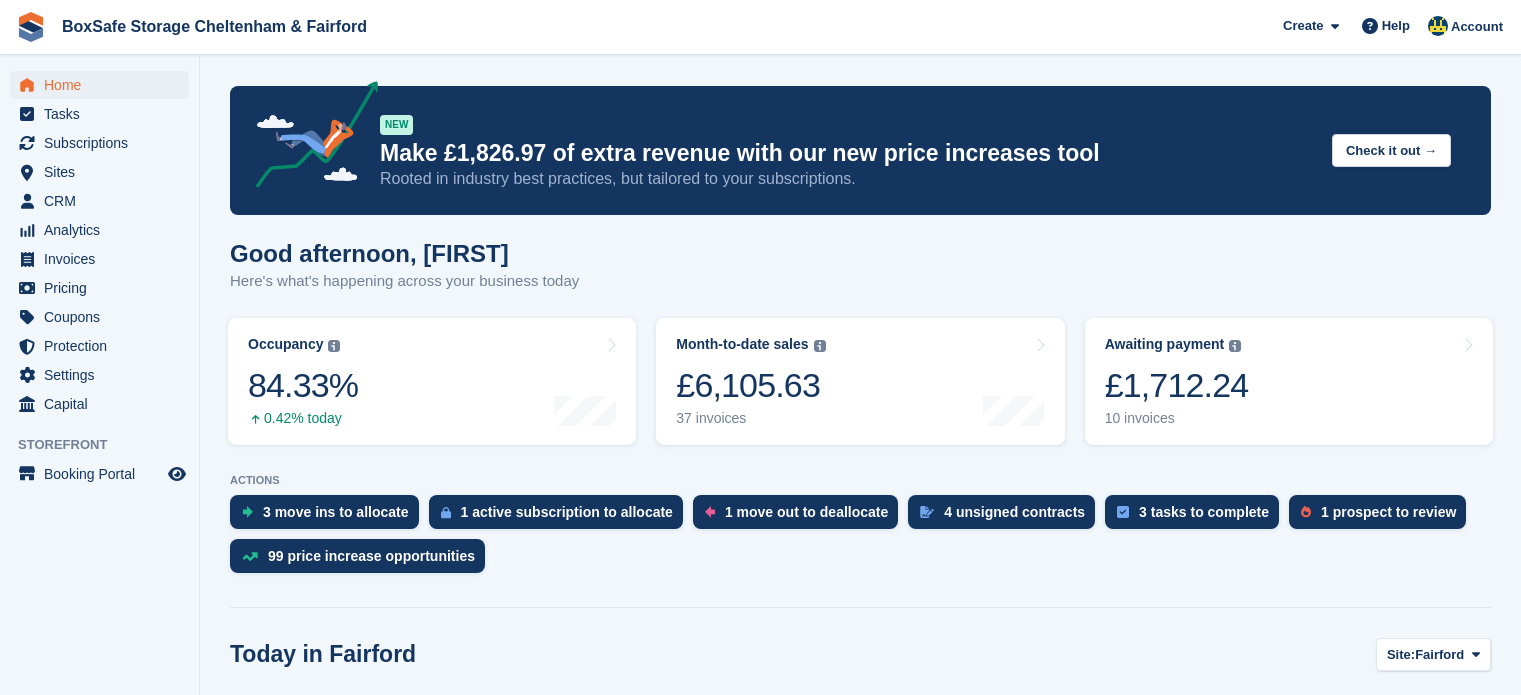 scroll, scrollTop: 0, scrollLeft: 0, axis: both 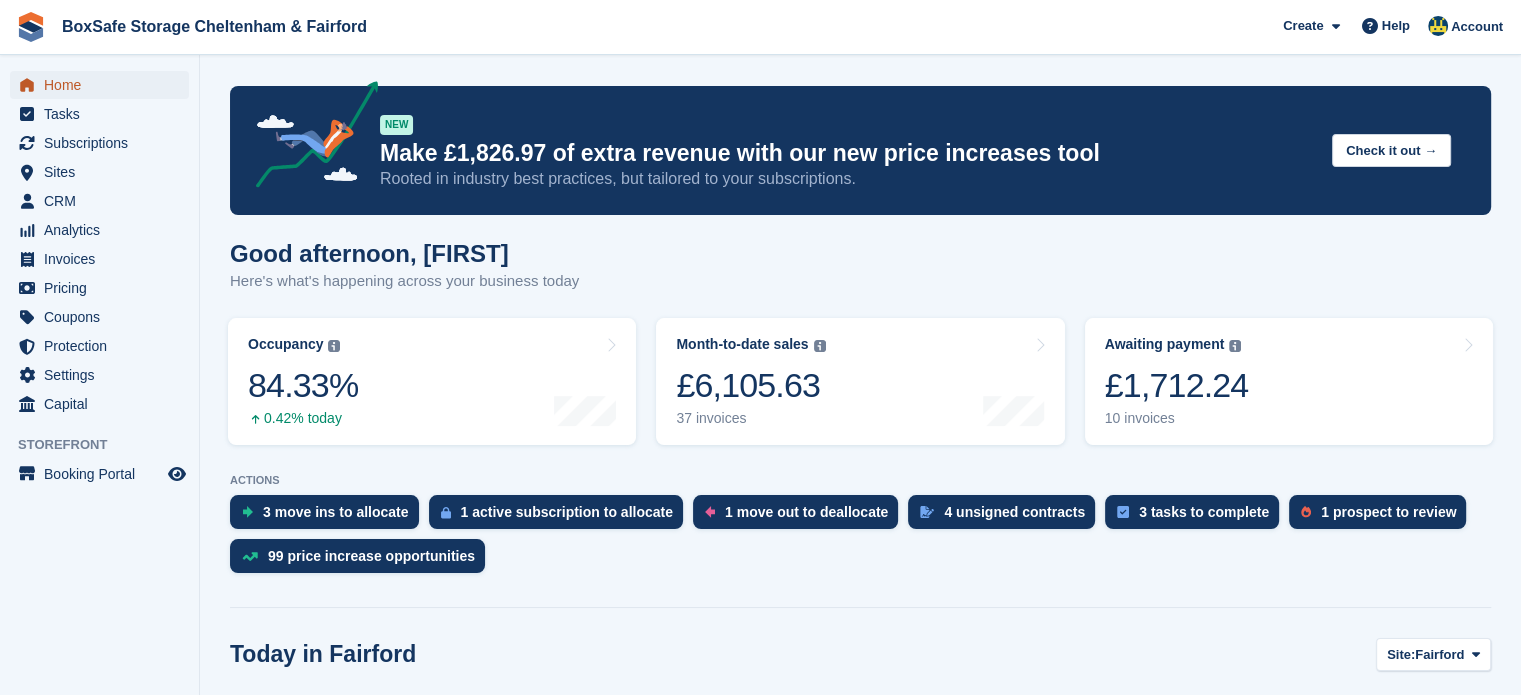 click on "Home" at bounding box center (104, 85) 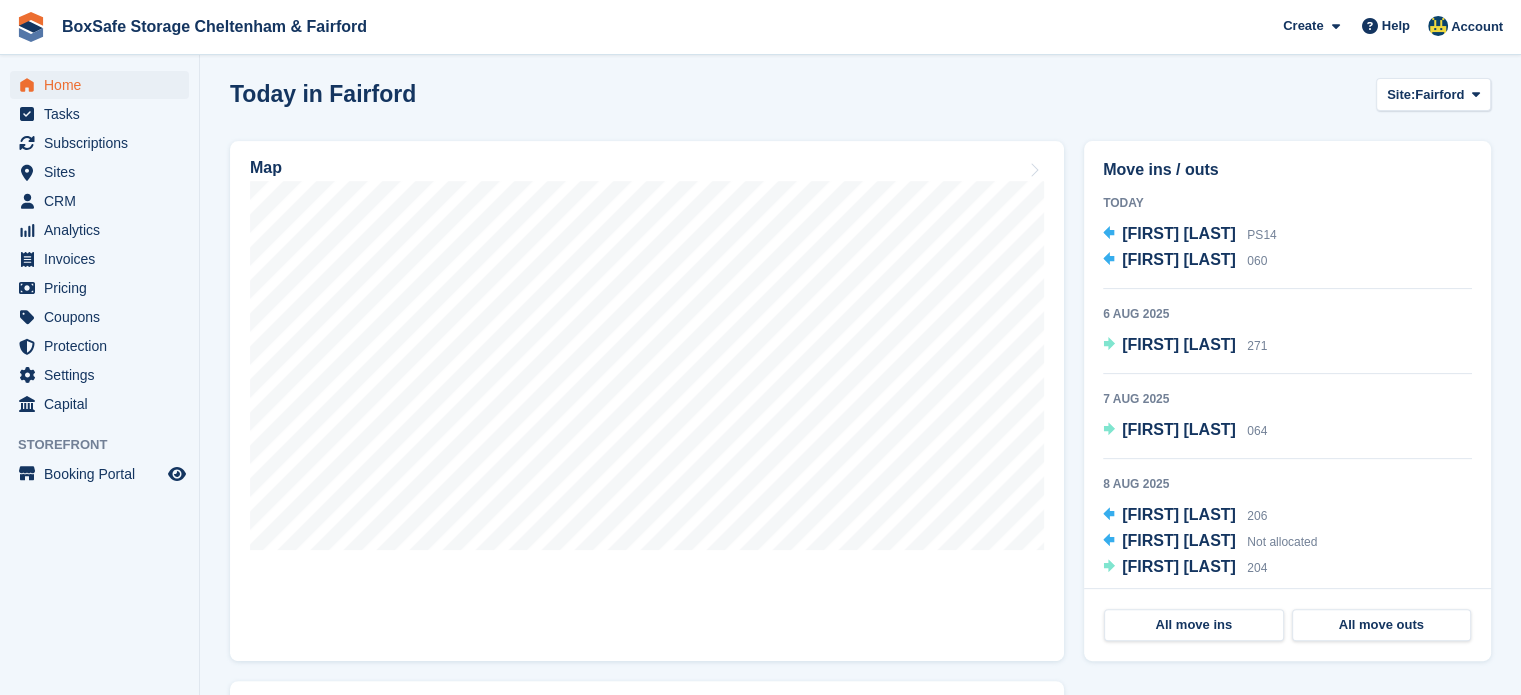 scroll, scrollTop: 562, scrollLeft: 0, axis: vertical 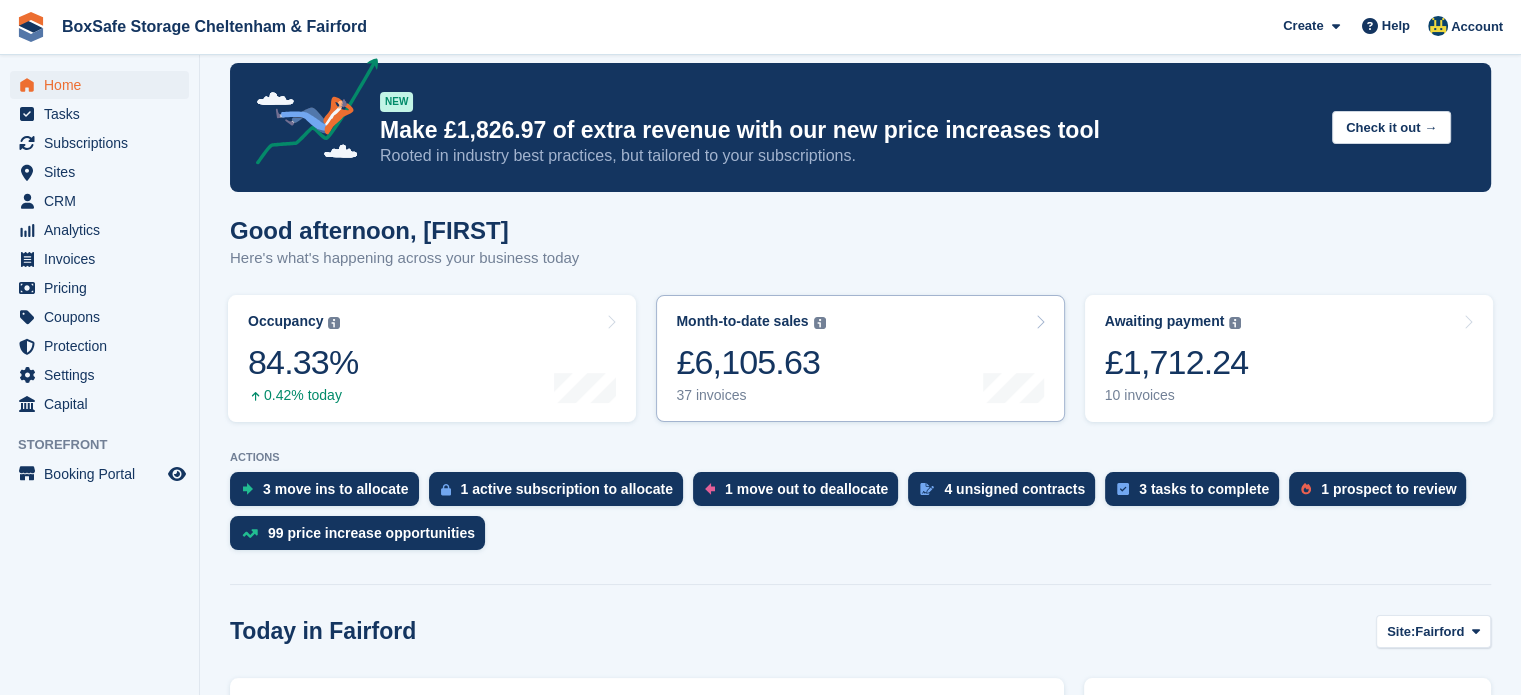 click on "£6,105.63" at bounding box center (750, 362) 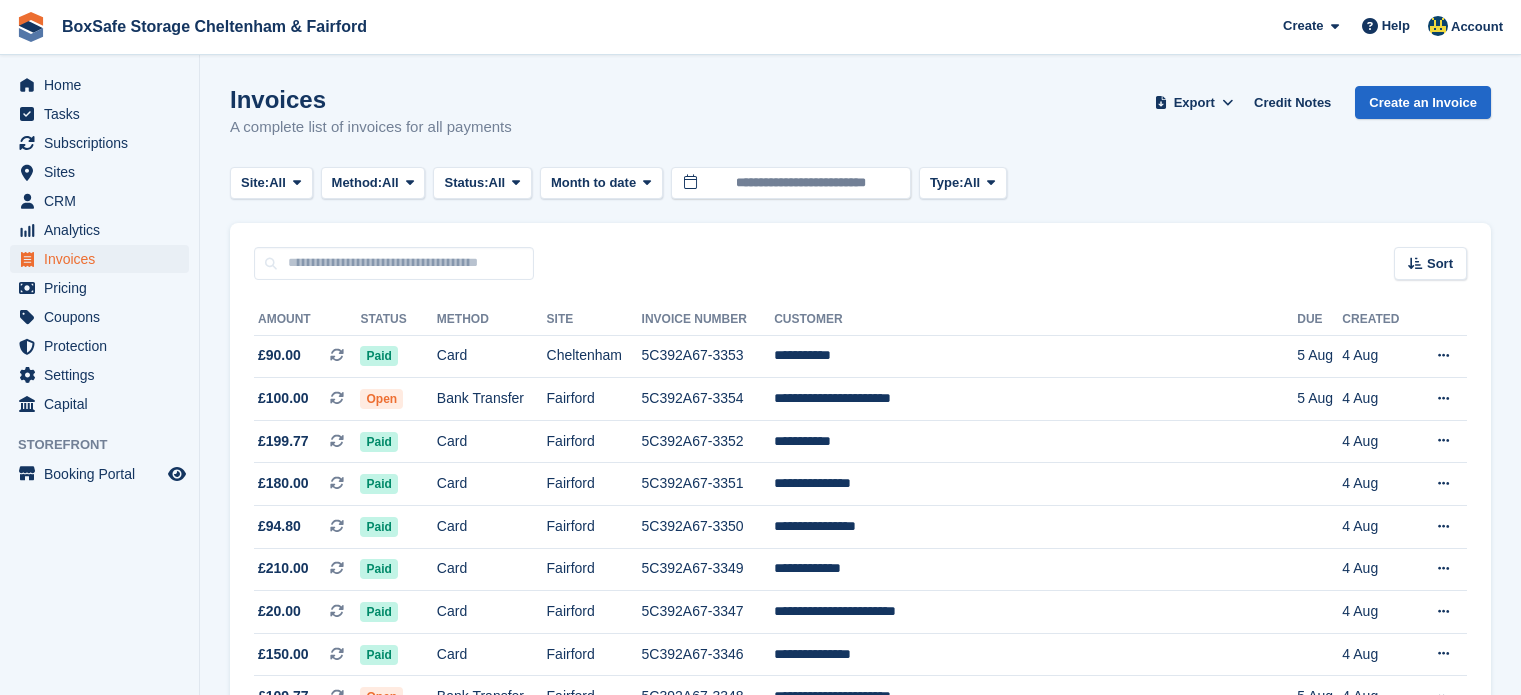scroll, scrollTop: 0, scrollLeft: 0, axis: both 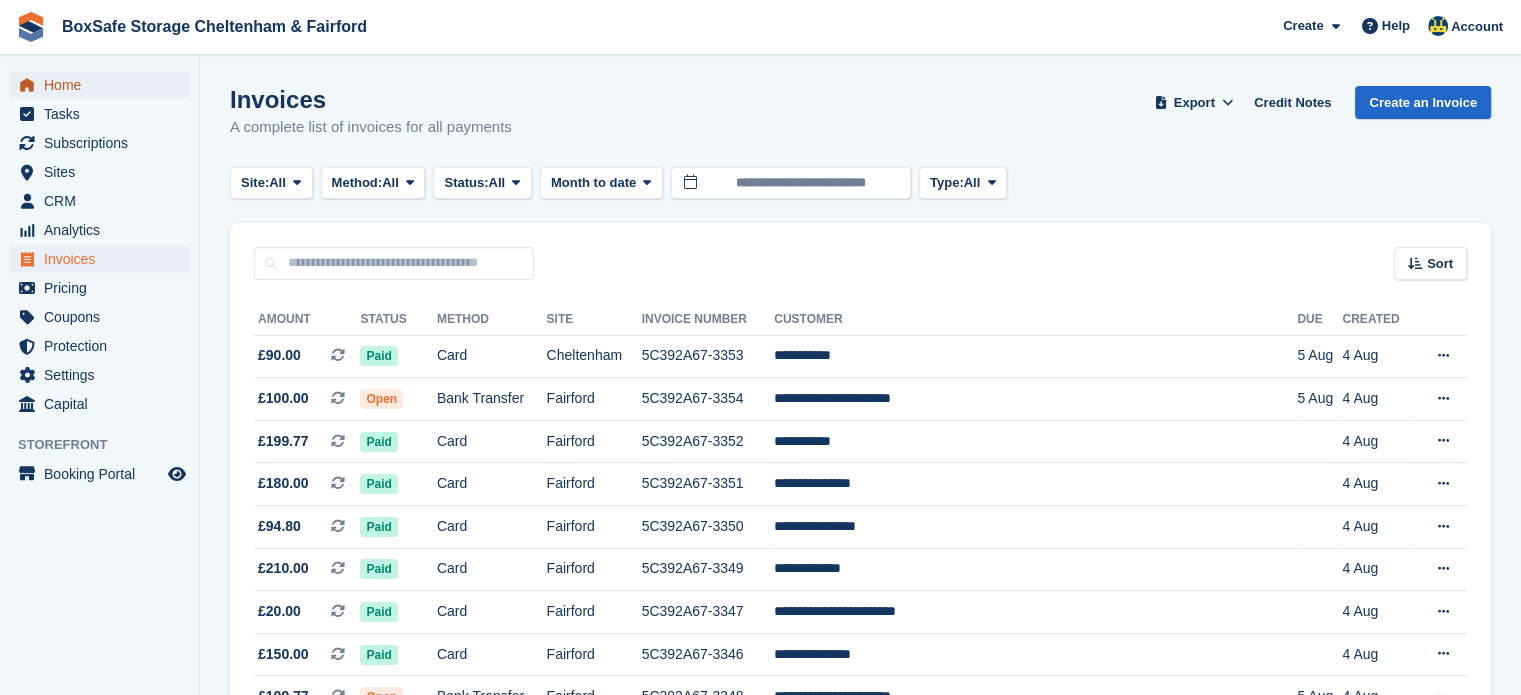 click on "Home" at bounding box center (104, 85) 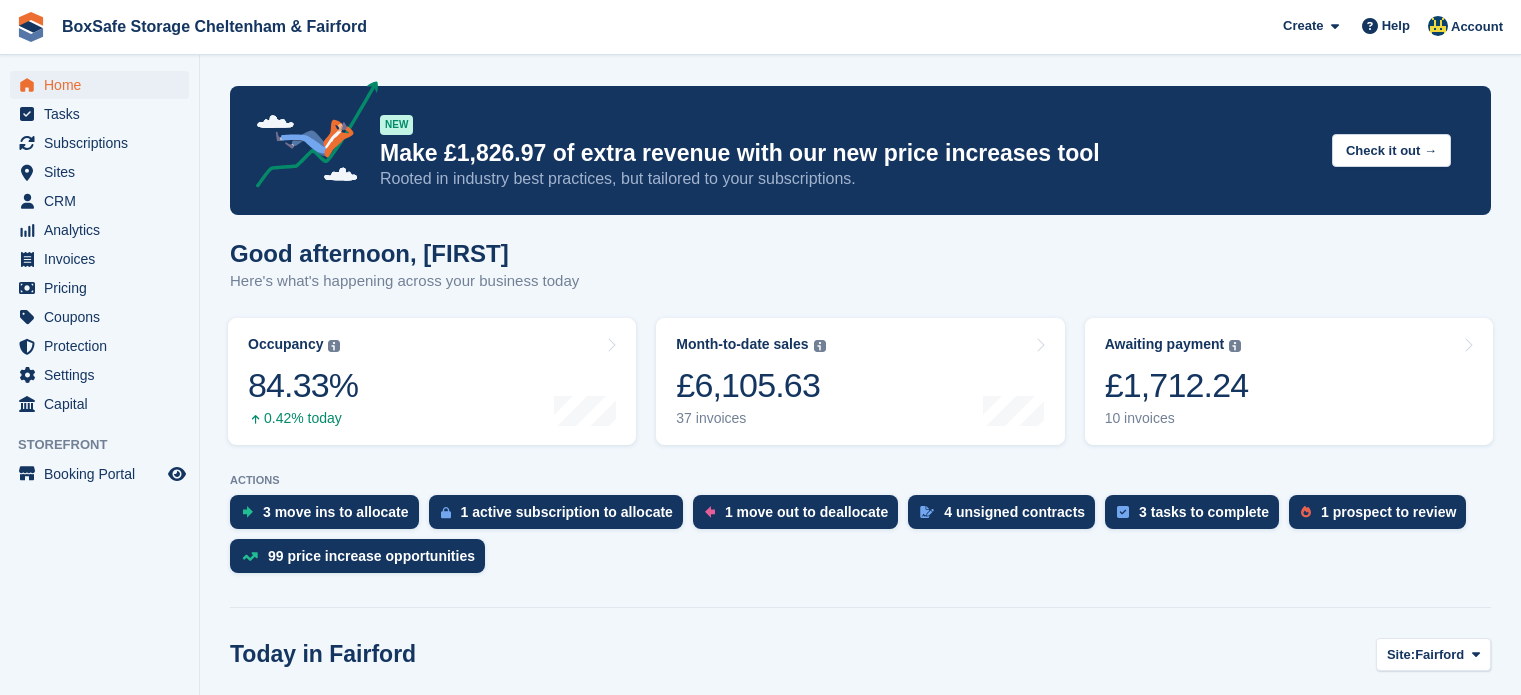 scroll, scrollTop: 0, scrollLeft: 0, axis: both 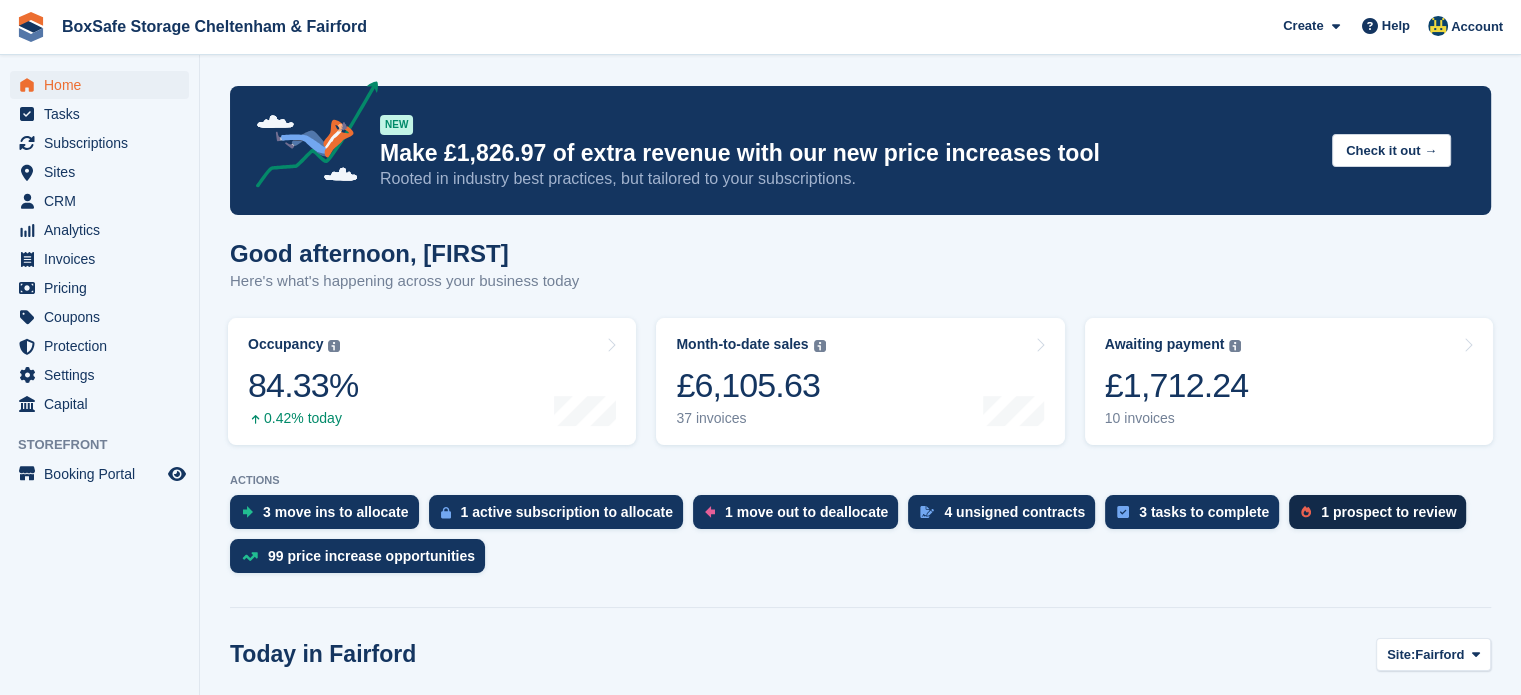 click on "1
prospect to review" at bounding box center [1388, 512] 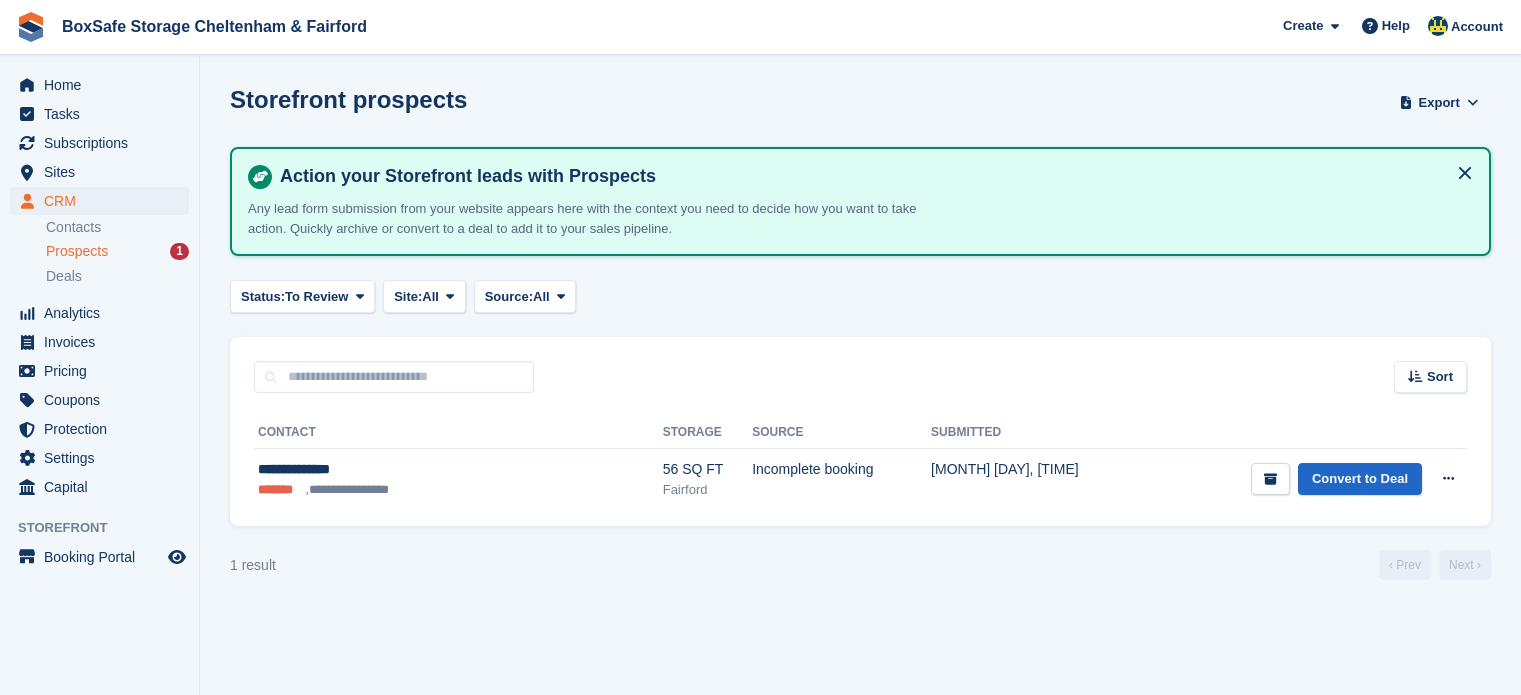 scroll, scrollTop: 0, scrollLeft: 0, axis: both 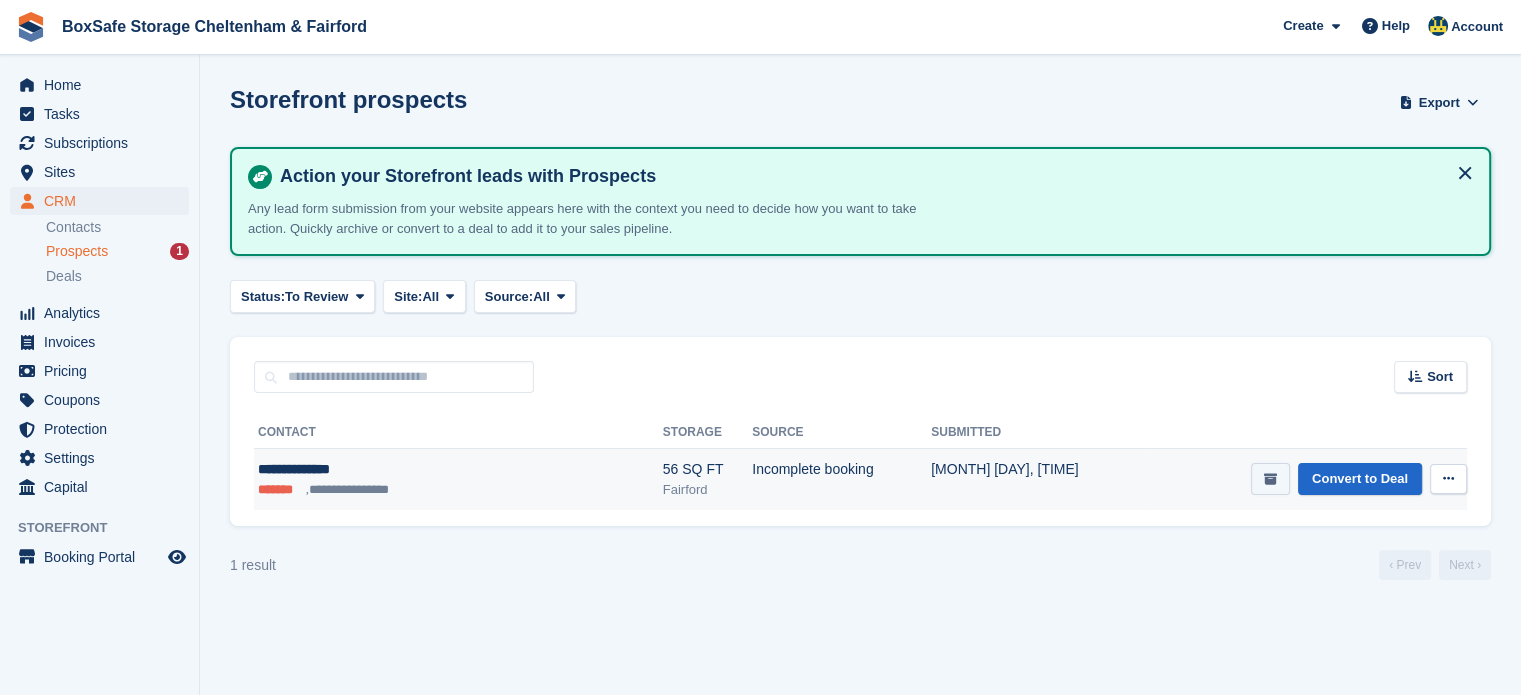 click at bounding box center (1270, 479) 